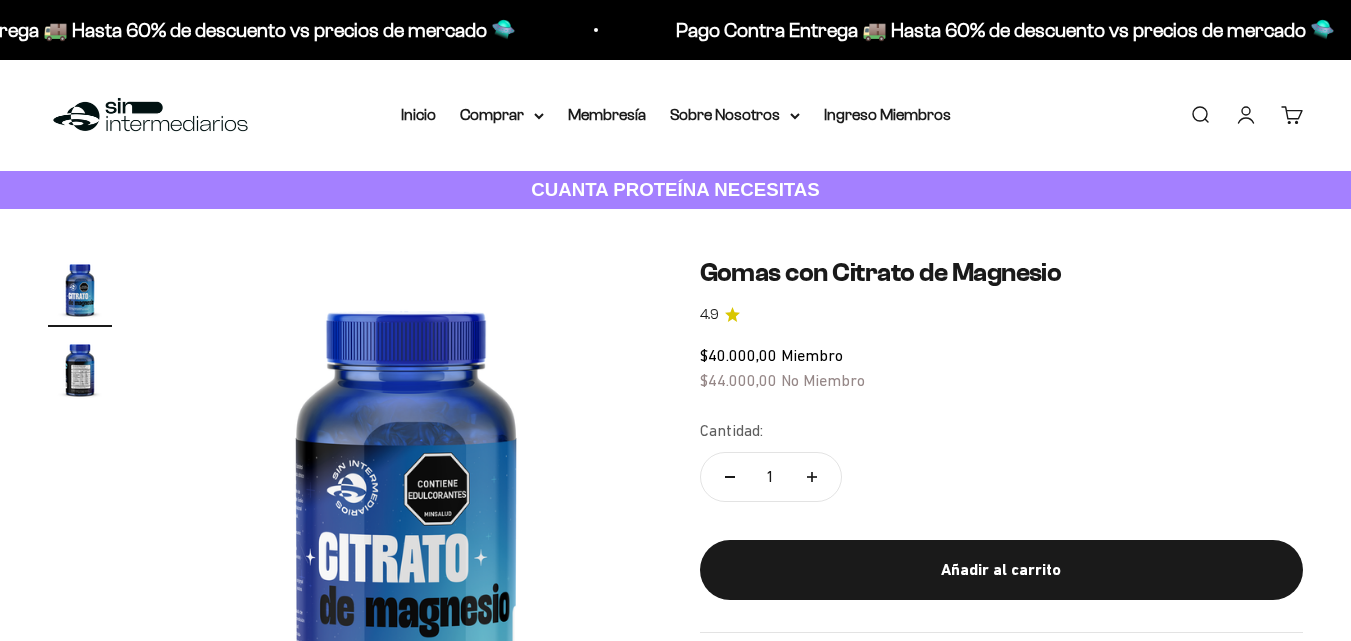scroll, scrollTop: 0, scrollLeft: 0, axis: both 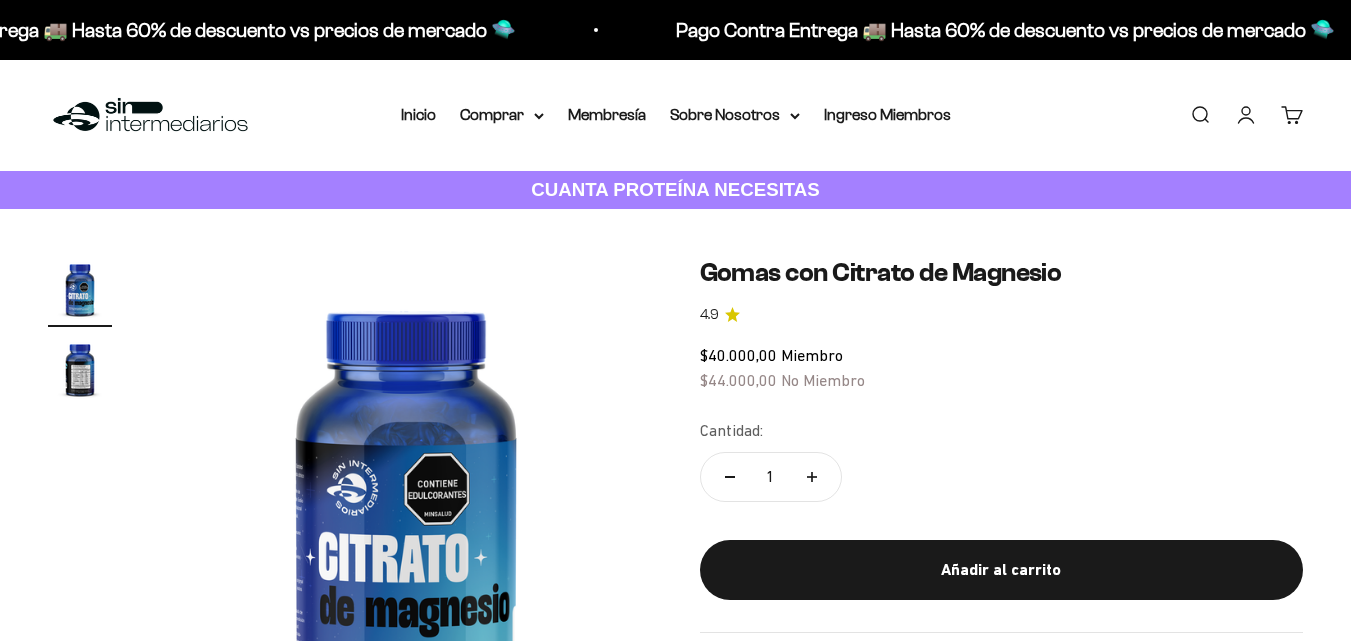 click at bounding box center [150, 115] 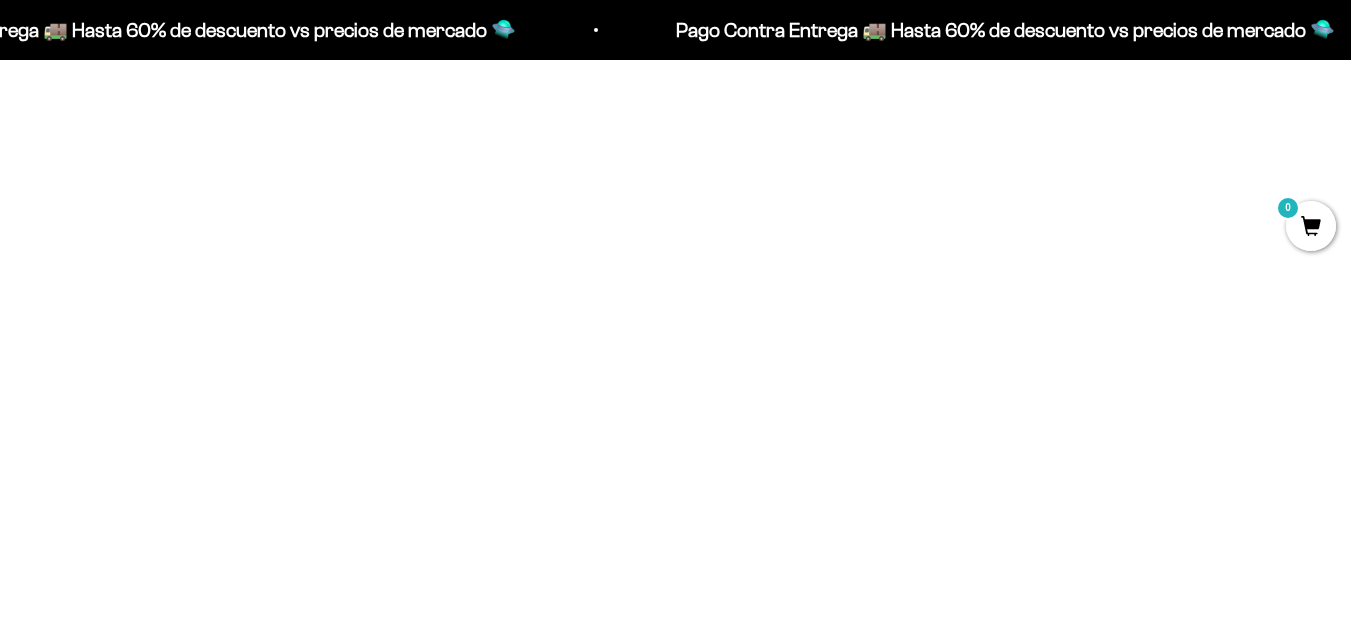 scroll, scrollTop: 817, scrollLeft: 0, axis: vertical 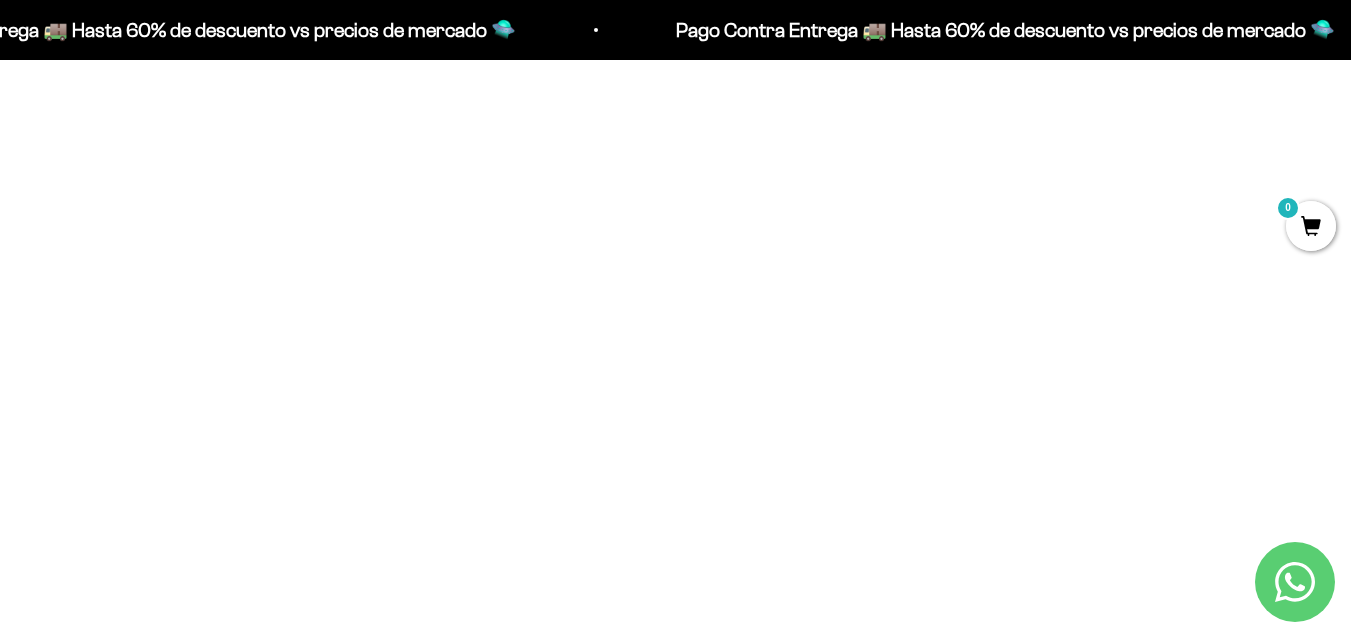click at bounding box center [249, 196] 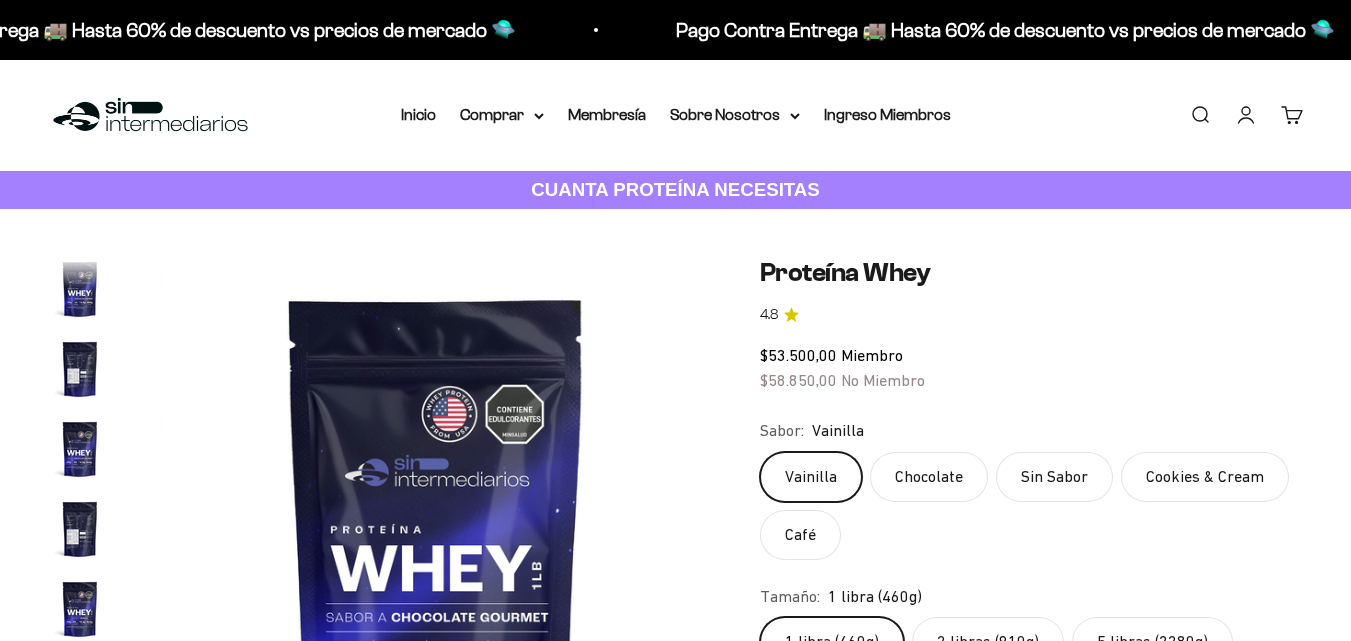 scroll, scrollTop: 0, scrollLeft: 0, axis: both 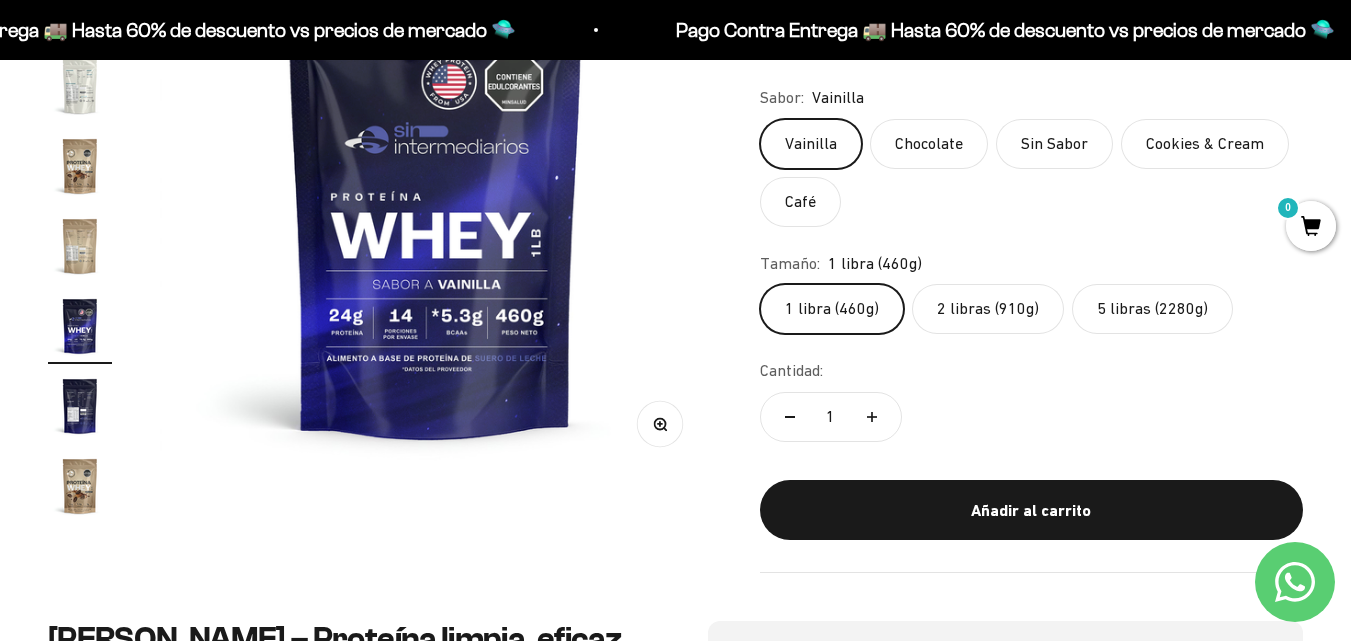 click on "5 libras (2280g)" 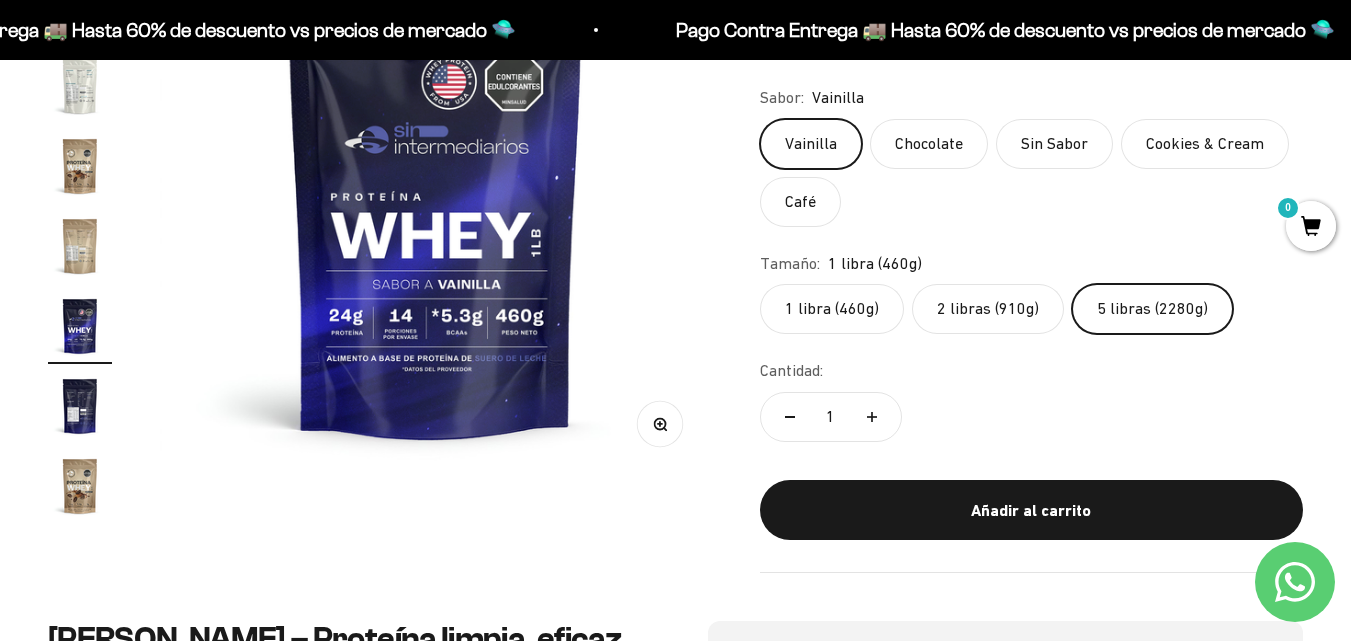 scroll, scrollTop: 305, scrollLeft: 0, axis: vertical 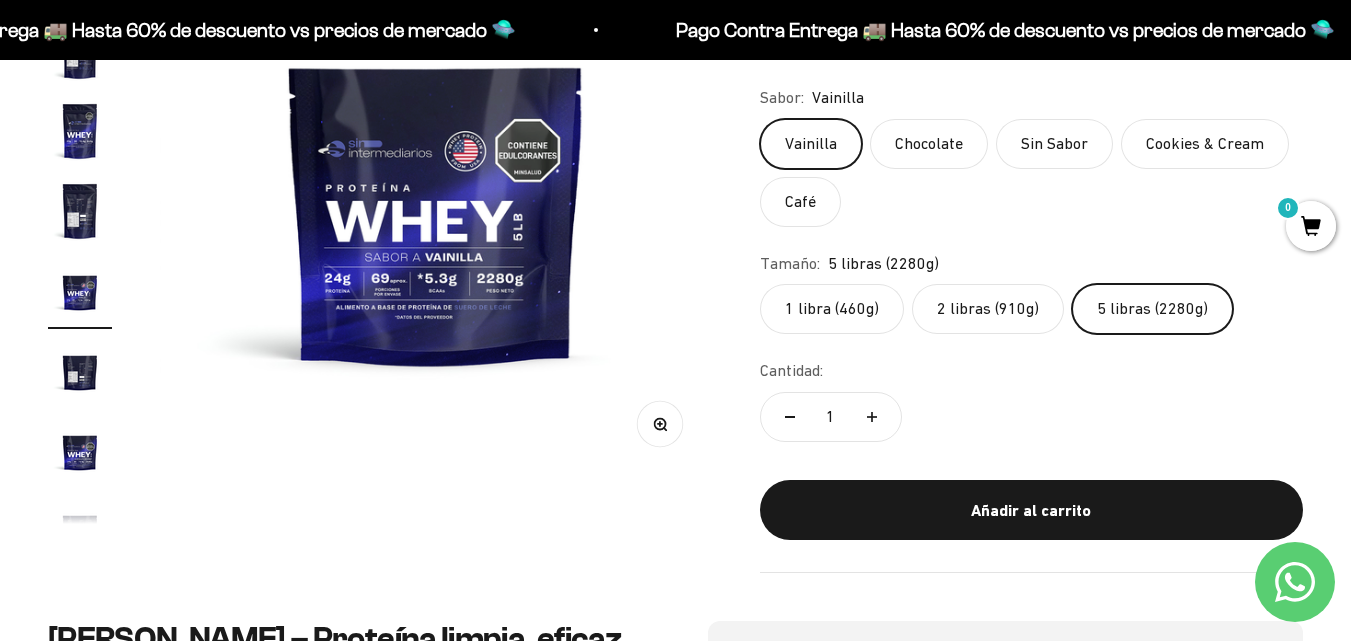 click 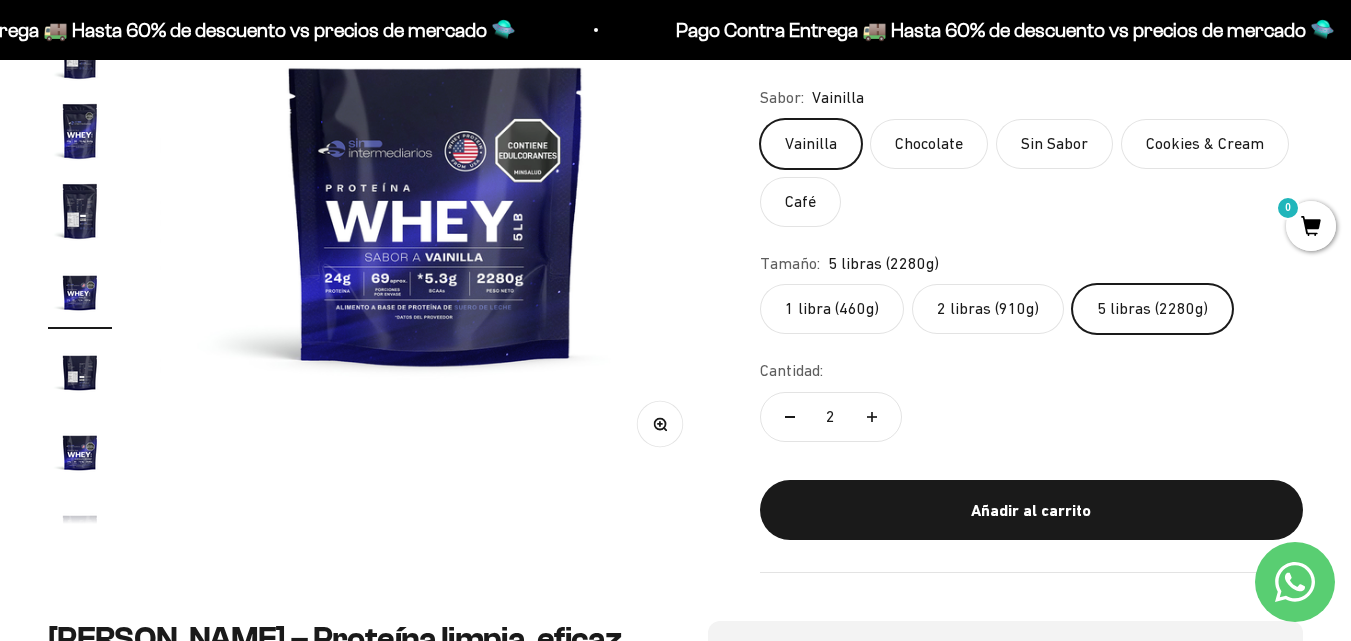 click 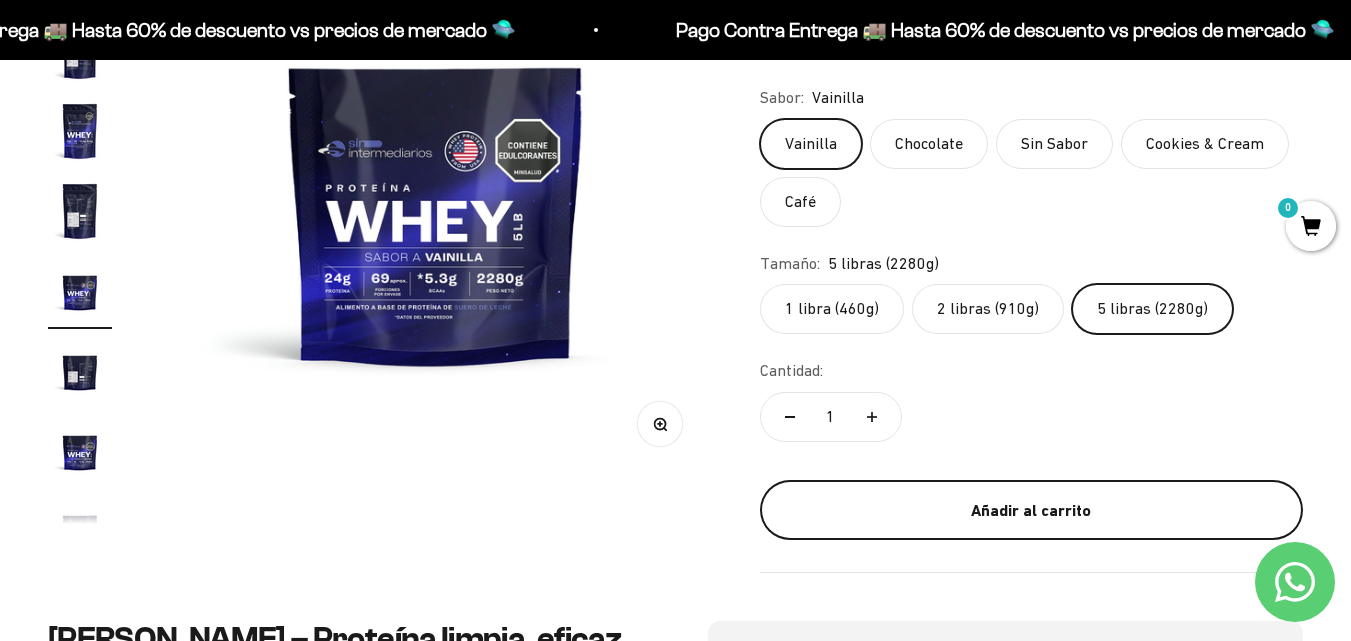 click on "Añadir al carrito" at bounding box center (1031, 511) 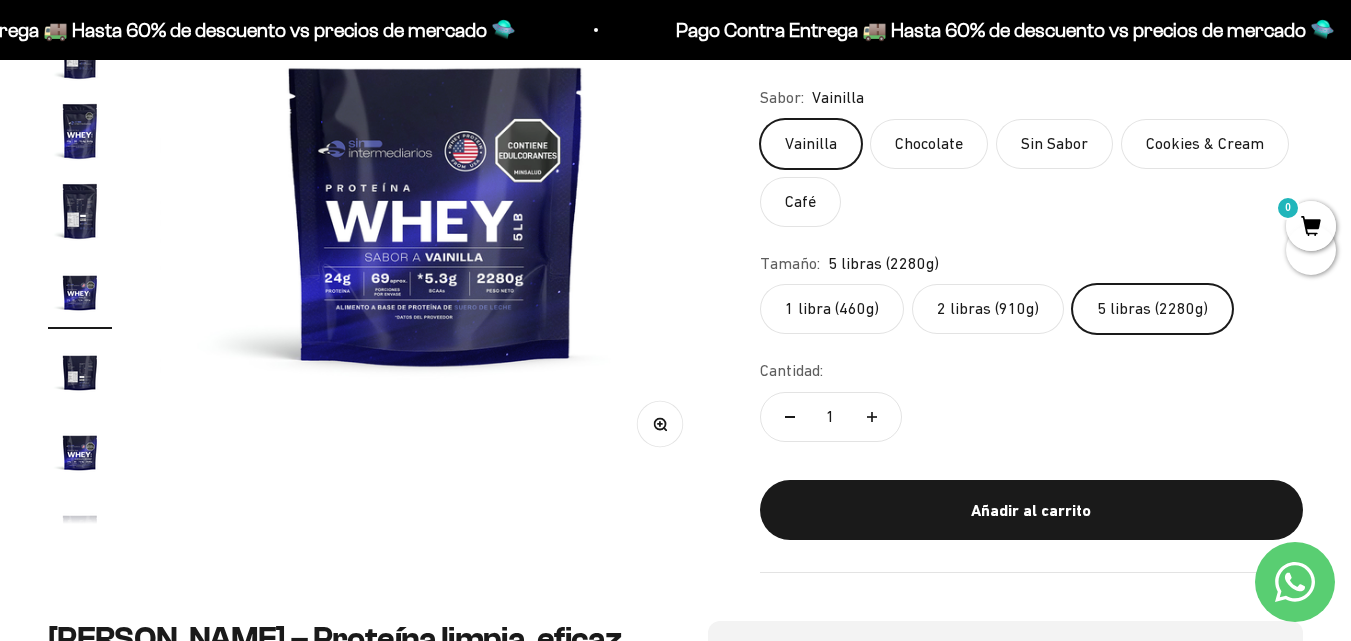 scroll, scrollTop: 0, scrollLeft: 4577, axis: horizontal 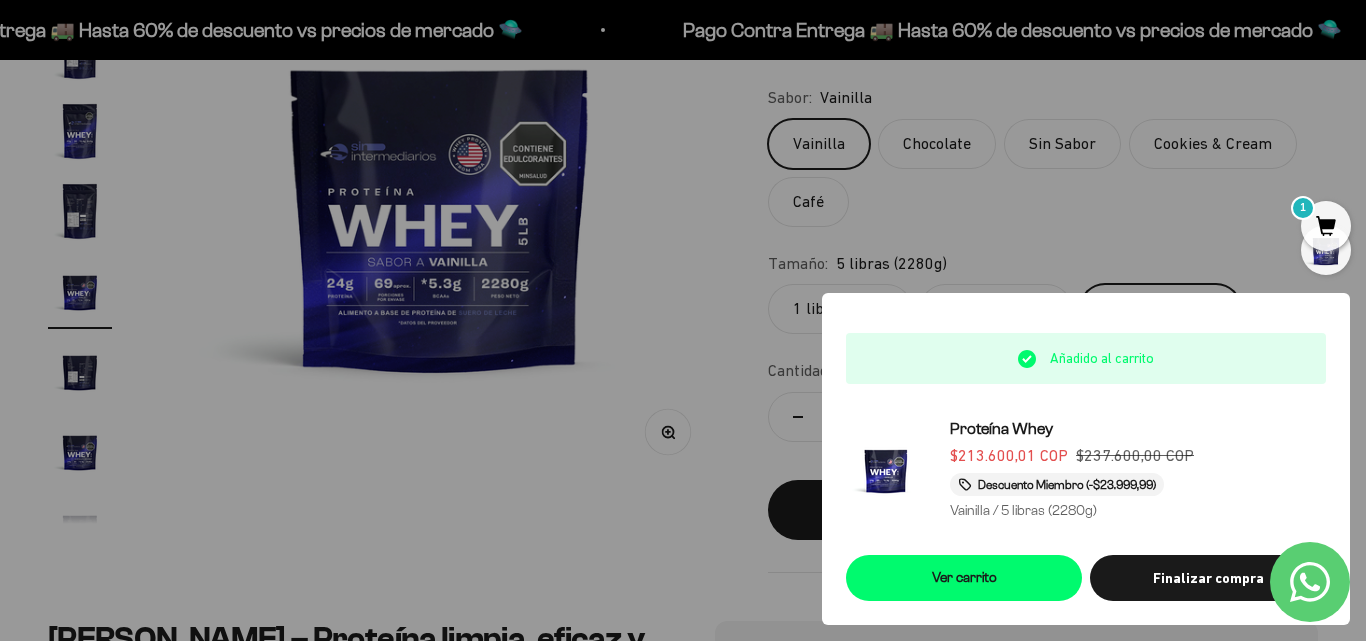 click at bounding box center [683, 320] 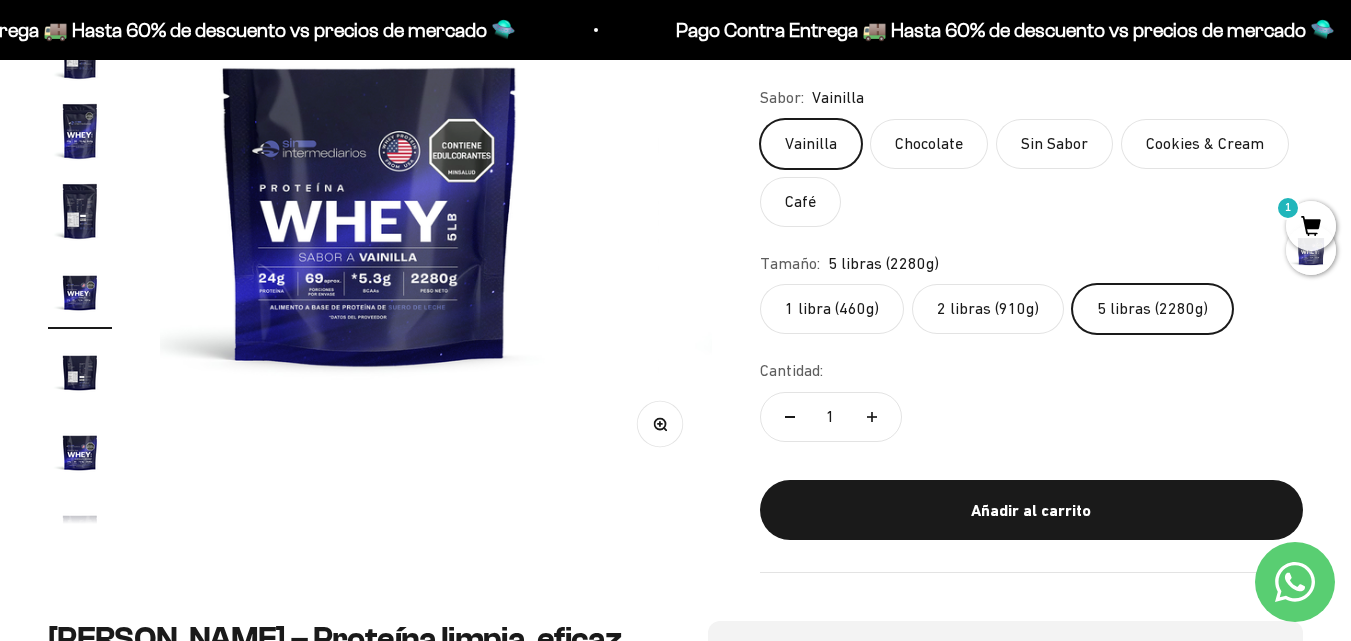 scroll, scrollTop: 0, scrollLeft: 4511, axis: horizontal 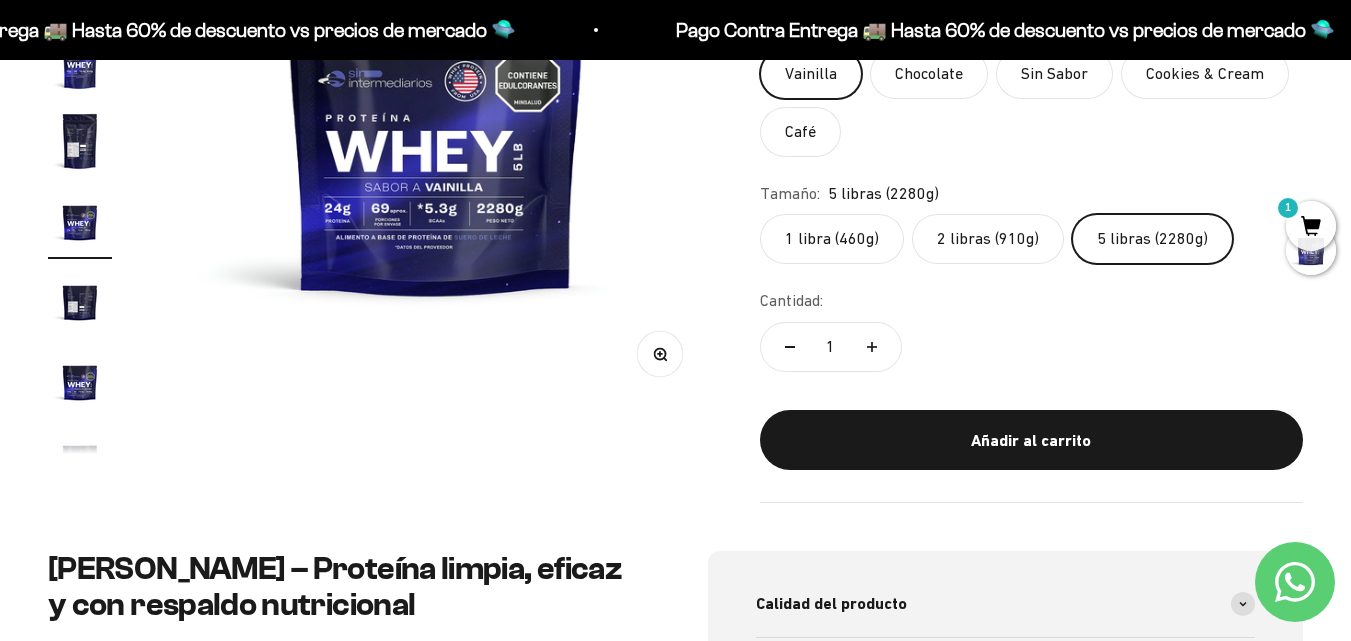 click on "2 libras (910g)" 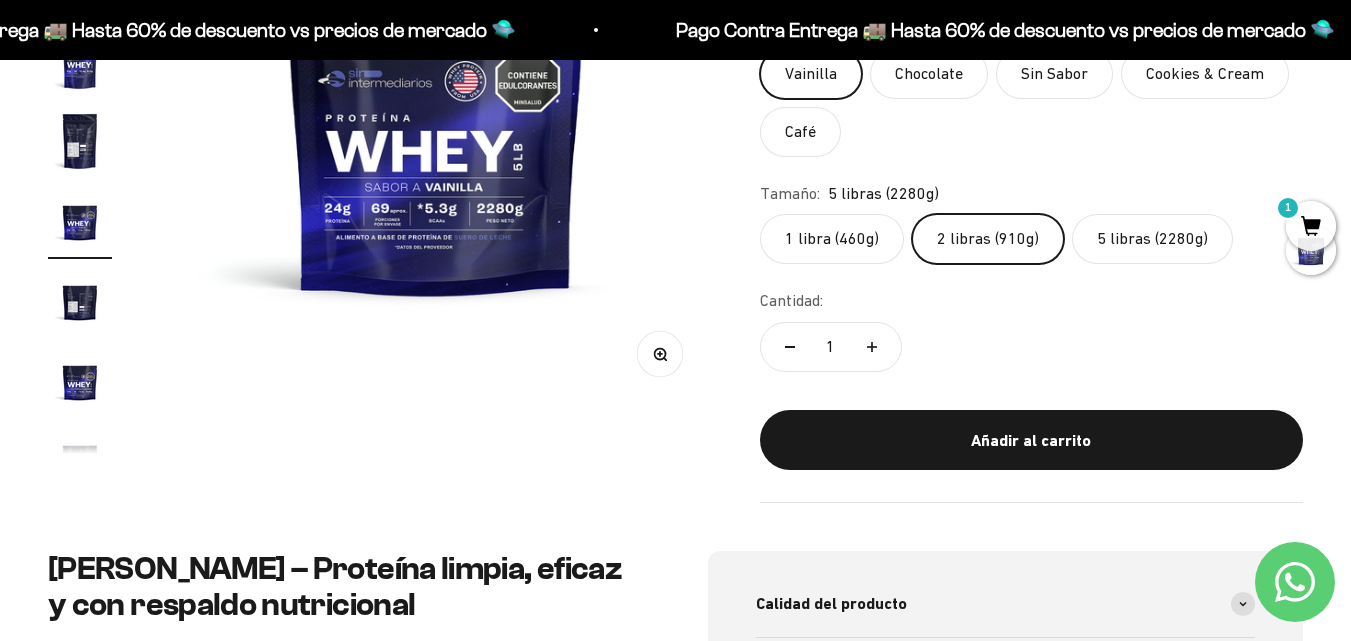 scroll, scrollTop: 0, scrollLeft: 0, axis: both 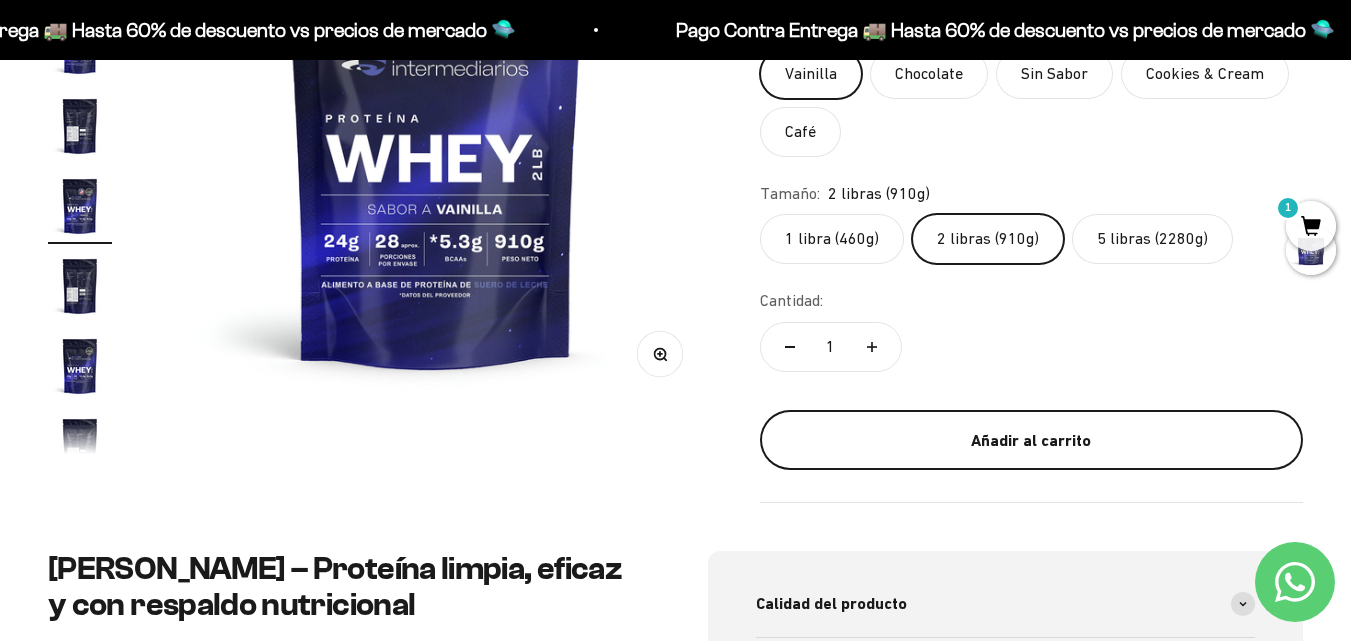 click on "Añadir al carrito" at bounding box center [1031, 441] 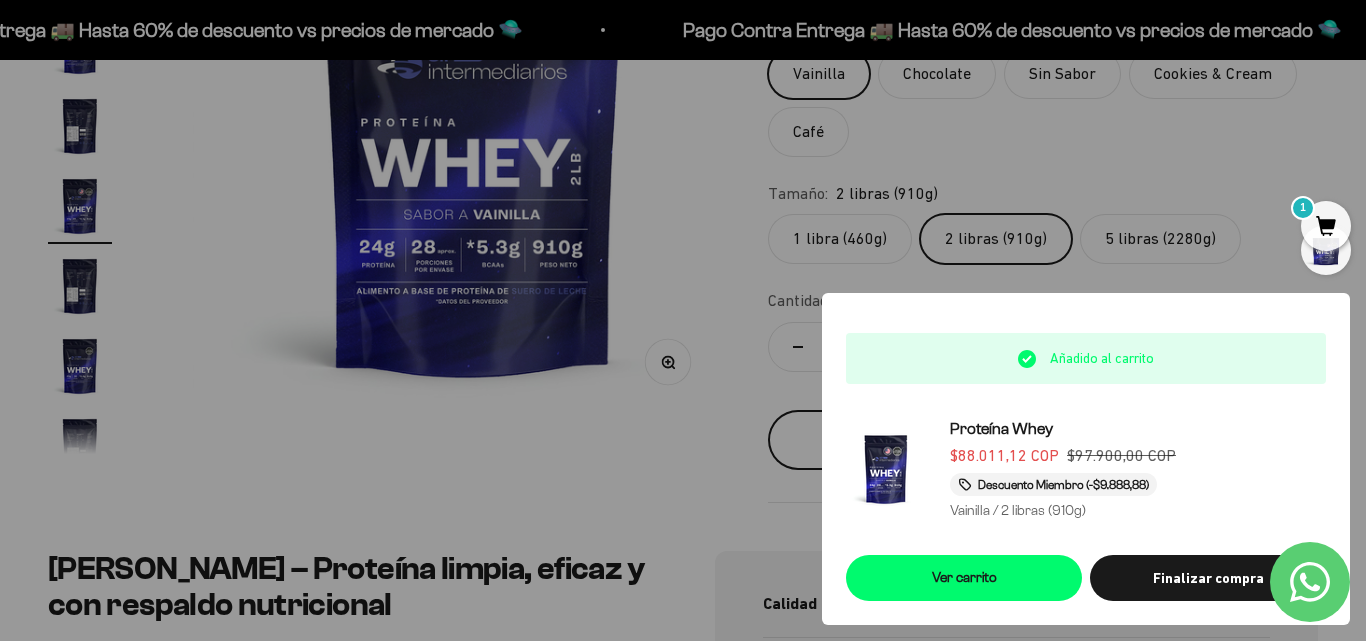 scroll, scrollTop: 0, scrollLeft: 2288, axis: horizontal 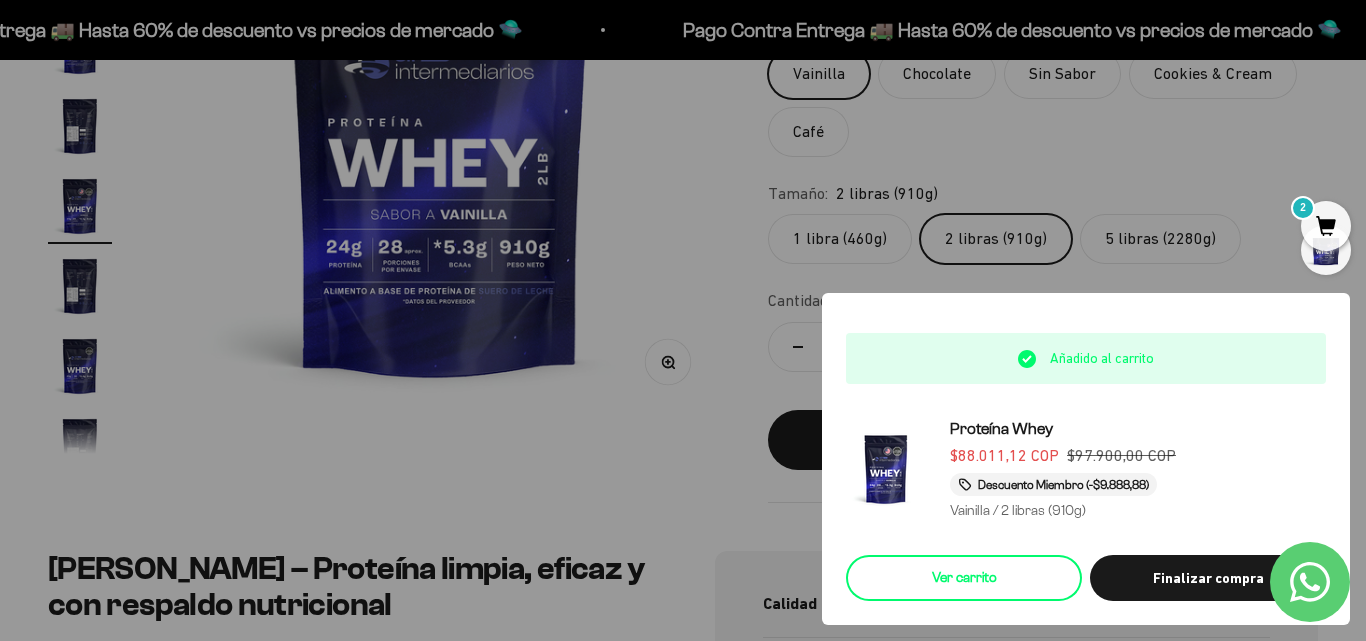 click on "Ver carrito" at bounding box center (964, 578) 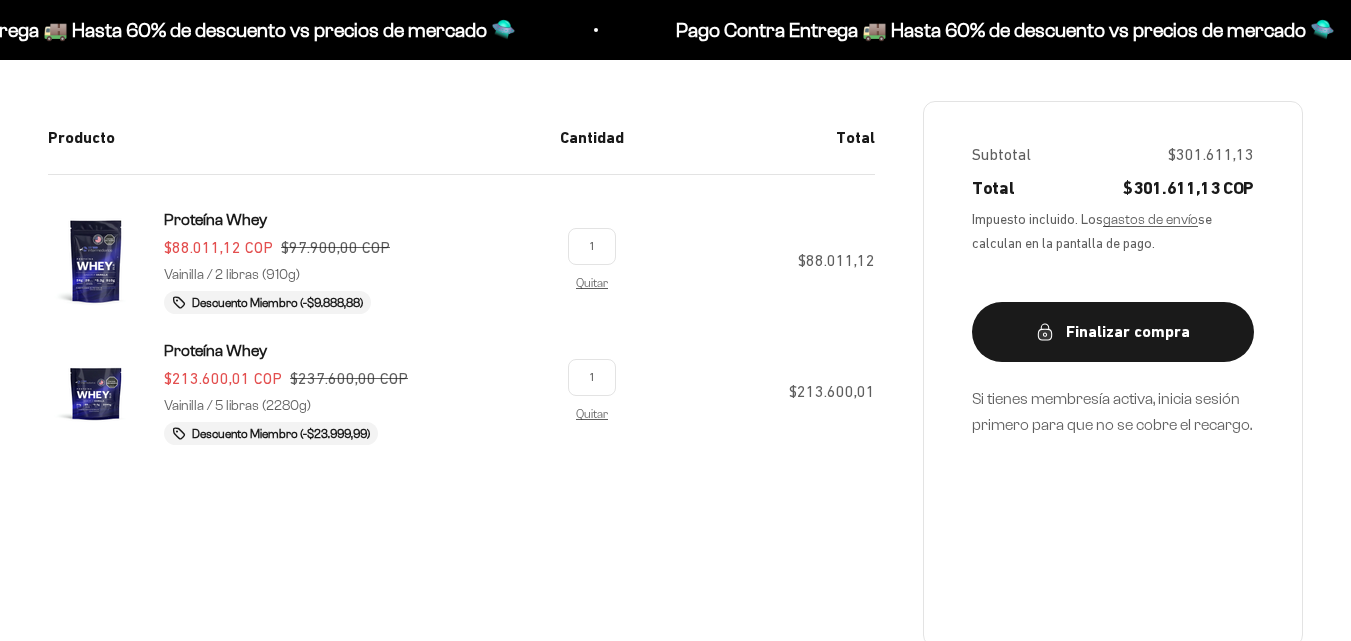 scroll, scrollTop: 354, scrollLeft: 0, axis: vertical 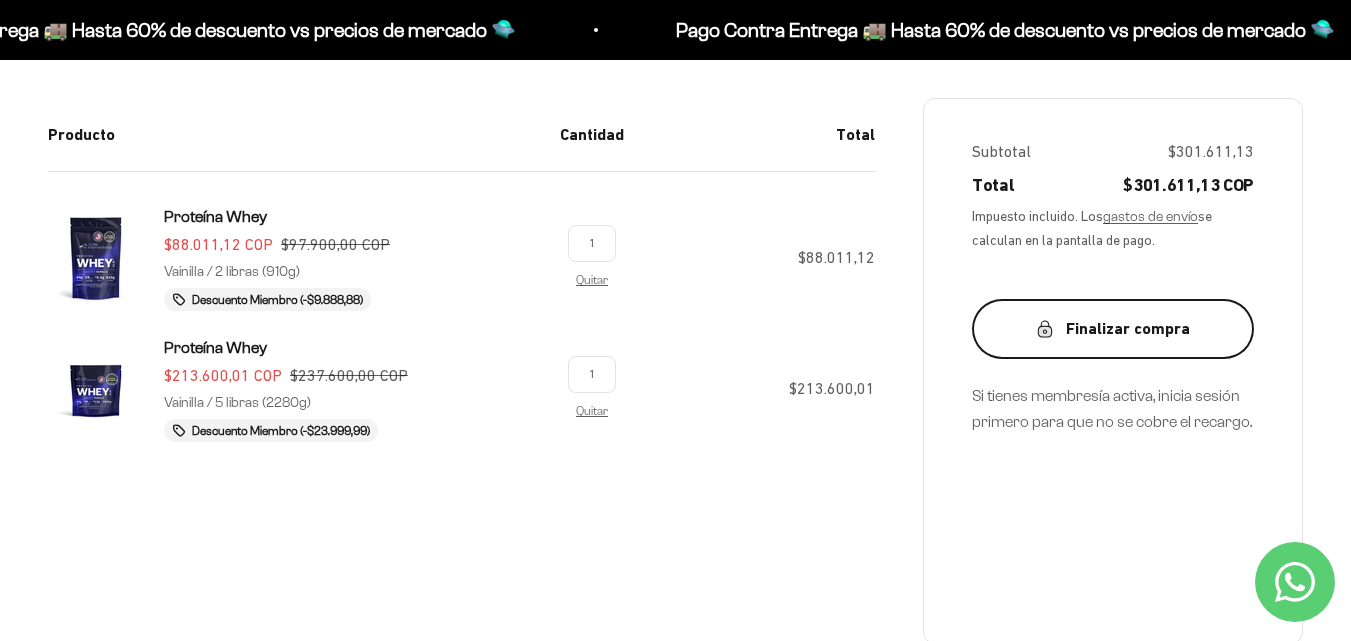 click on "Finalizar compra" at bounding box center [1113, 329] 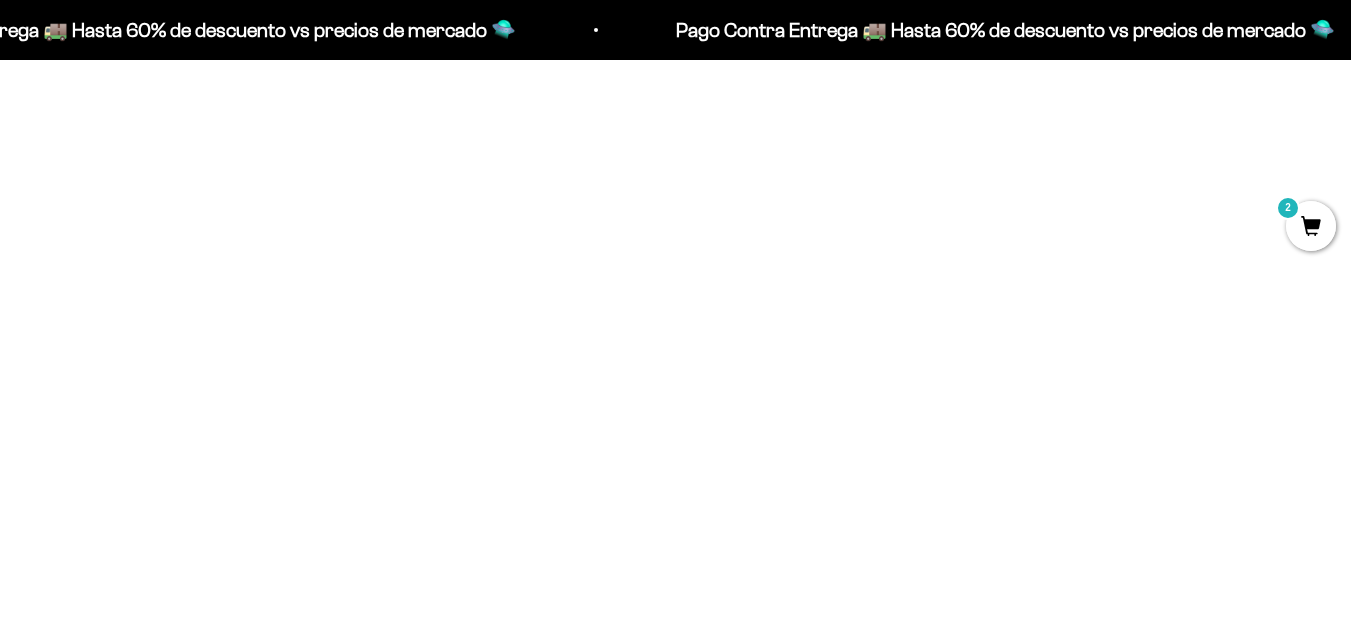 scroll, scrollTop: 734, scrollLeft: 0, axis: vertical 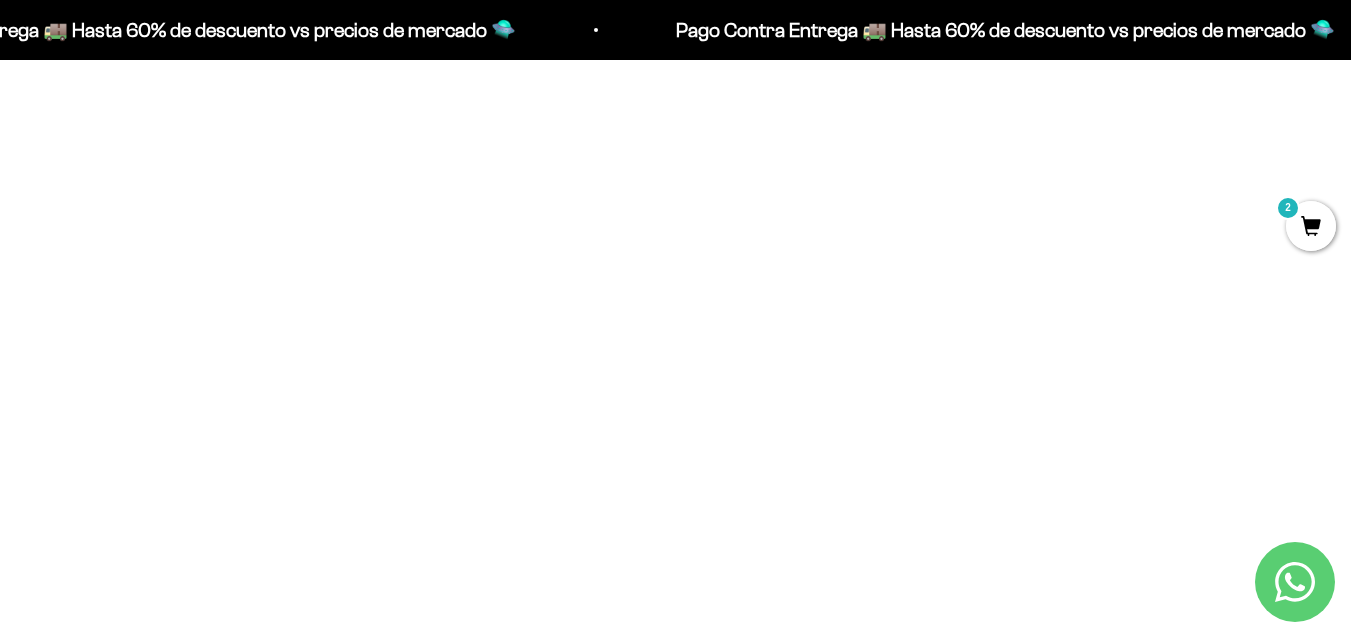 click at bounding box center [854, 458] 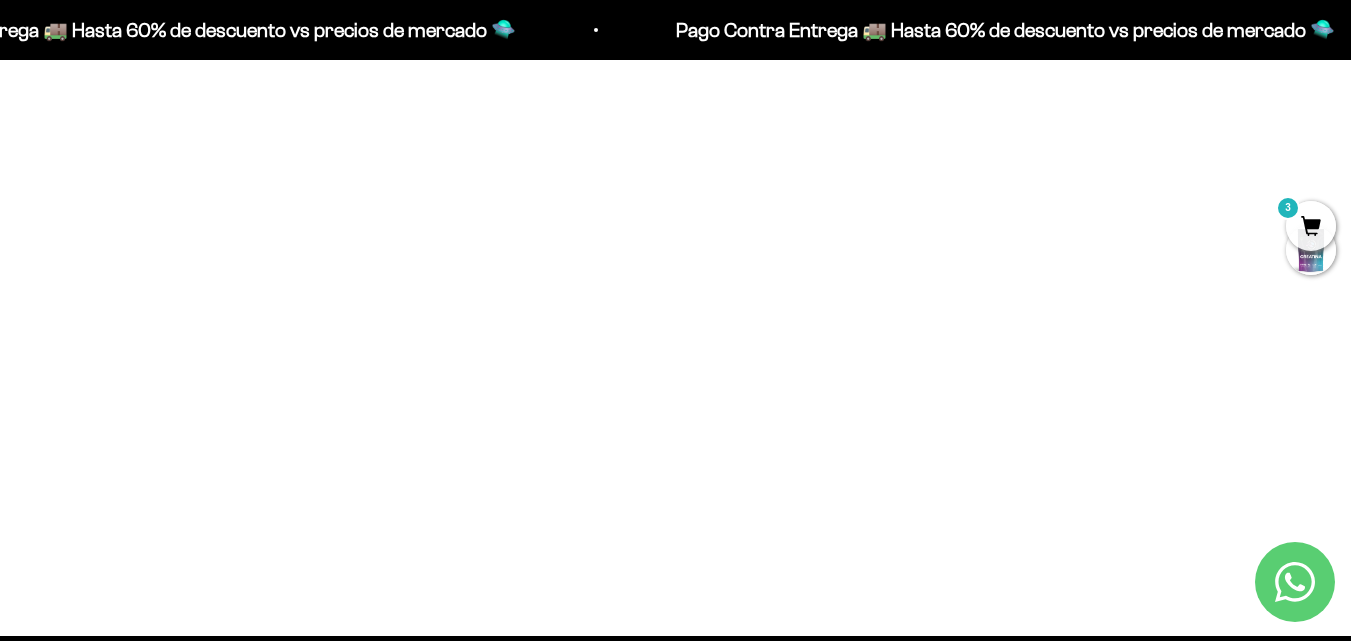 scroll, scrollTop: 1361, scrollLeft: 0, axis: vertical 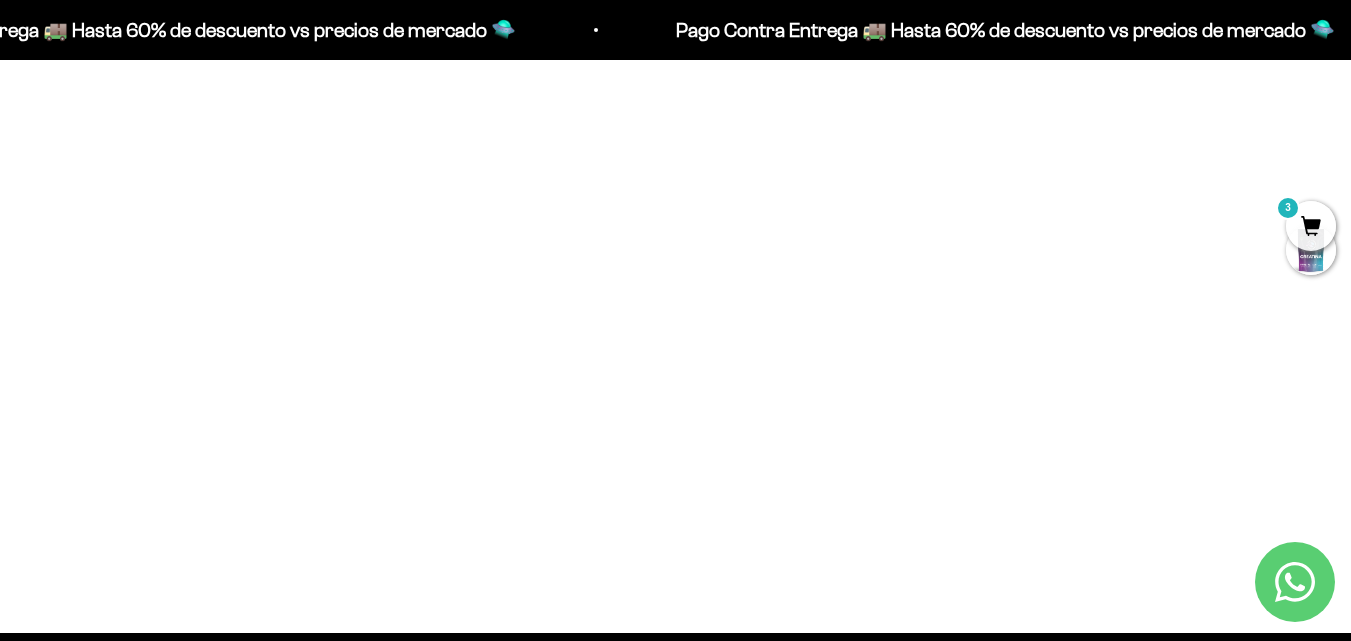 click at bounding box center [854, 406] 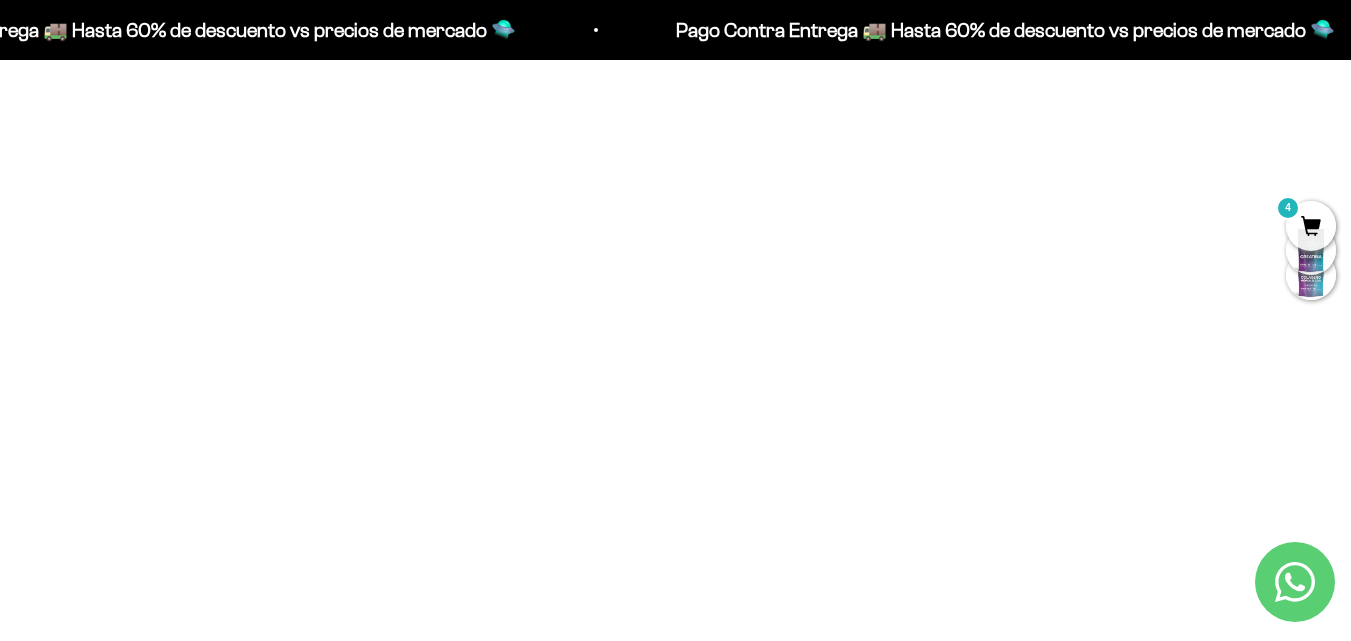 scroll, scrollTop: 788, scrollLeft: 0, axis: vertical 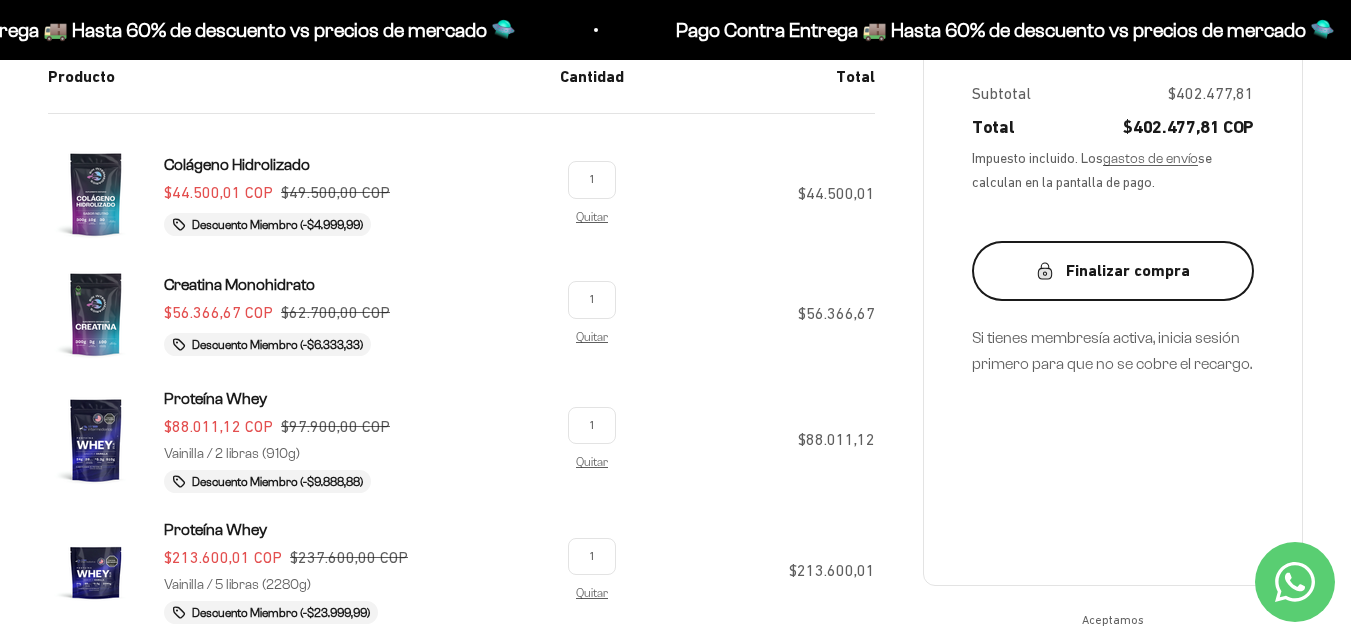 click on "Finalizar compra" at bounding box center [1113, 271] 